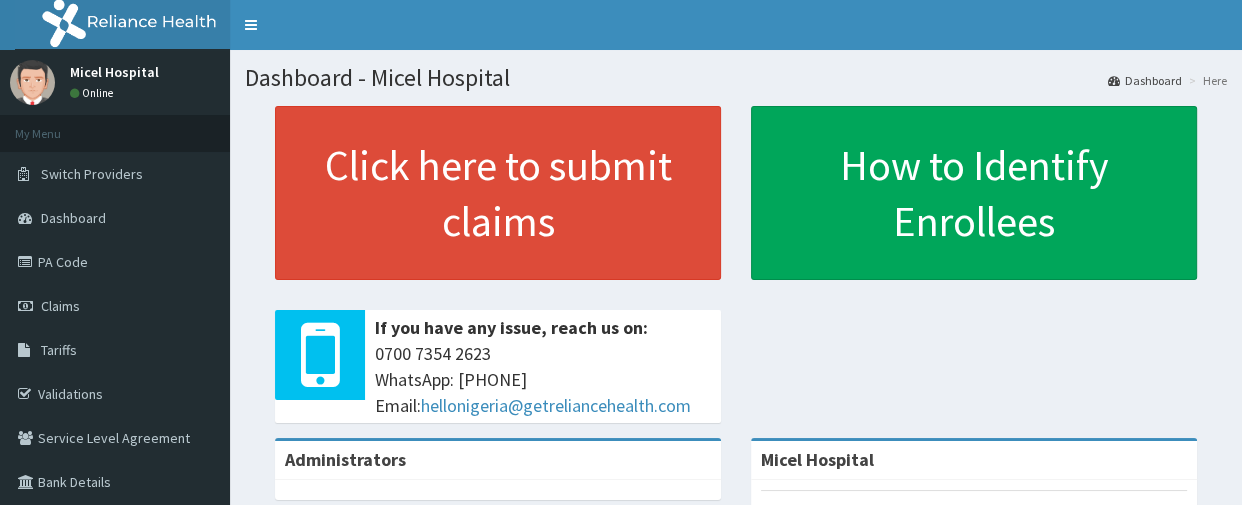 scroll, scrollTop: 0, scrollLeft: 0, axis: both 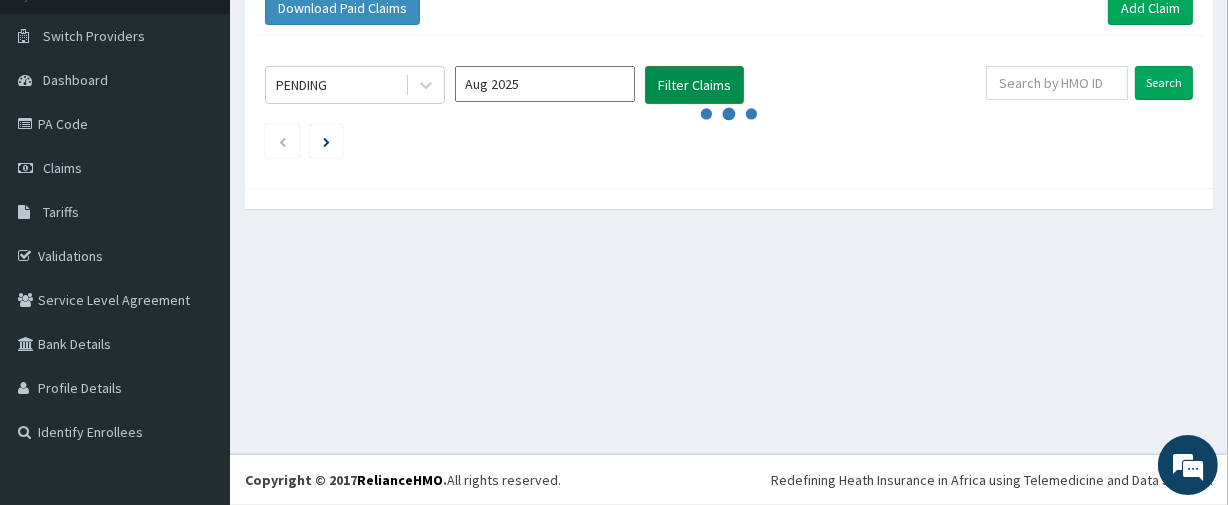 click on "Filter Claims" at bounding box center [694, 85] 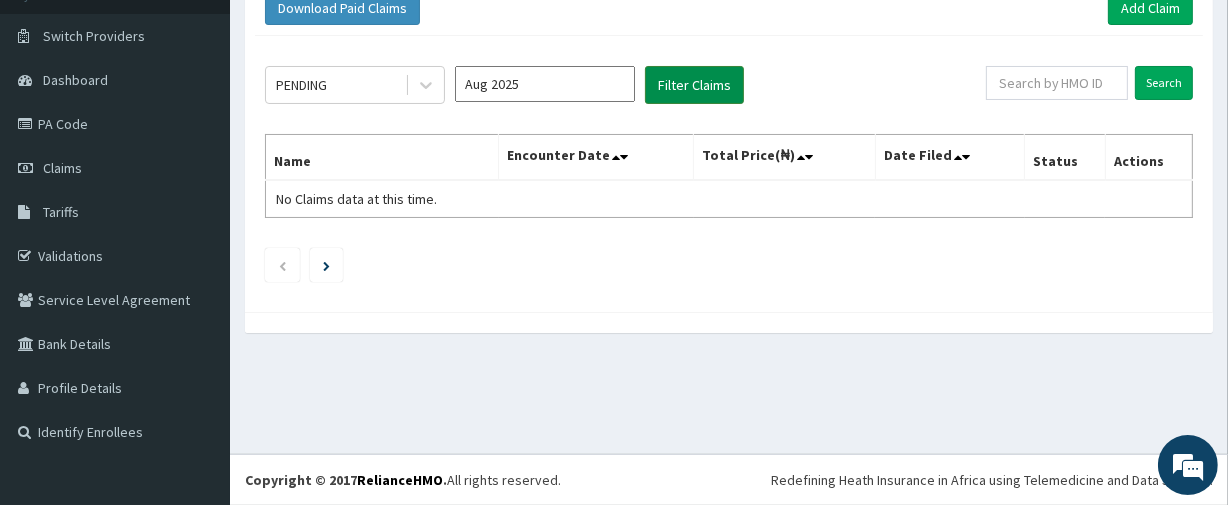 click on "Filter Claims" at bounding box center (694, 85) 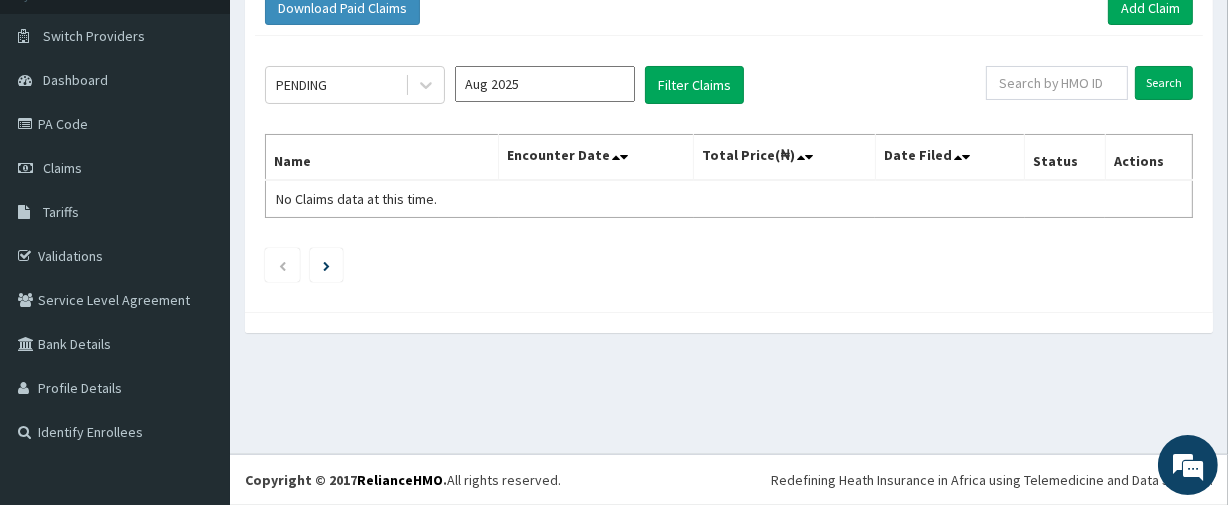 click on "Aug 2025" at bounding box center (545, 84) 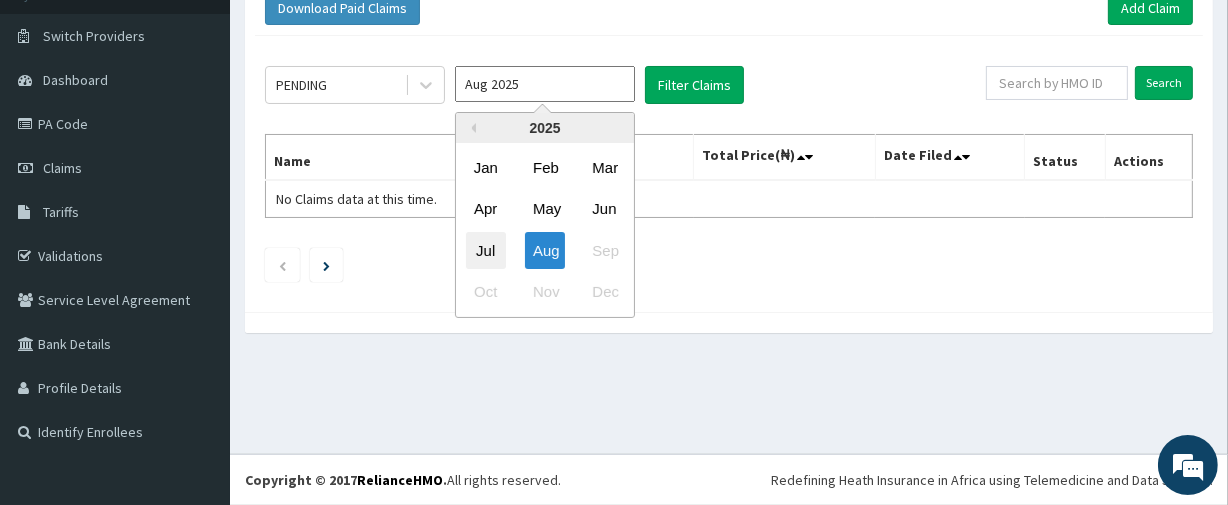 click on "Jul" at bounding box center (486, 250) 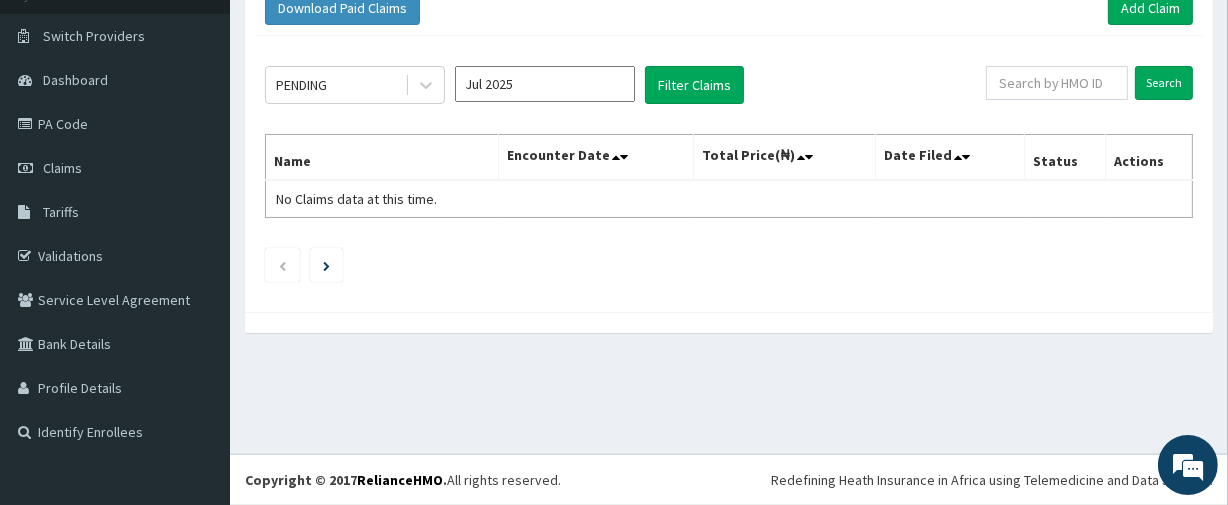 type on "Jul 2025" 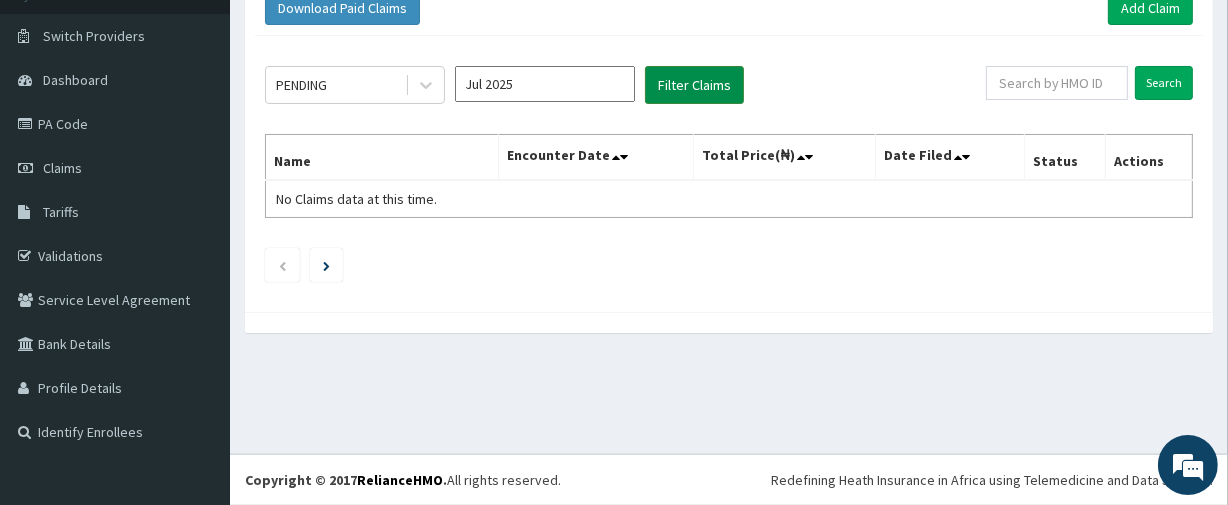 click on "Filter Claims" at bounding box center (694, 85) 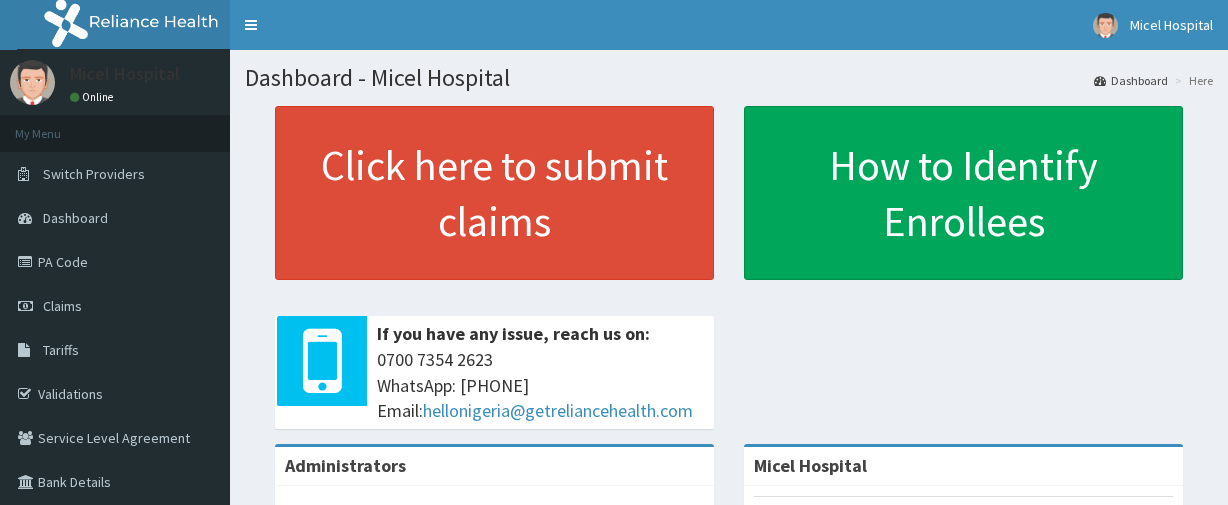 scroll, scrollTop: 0, scrollLeft: 0, axis: both 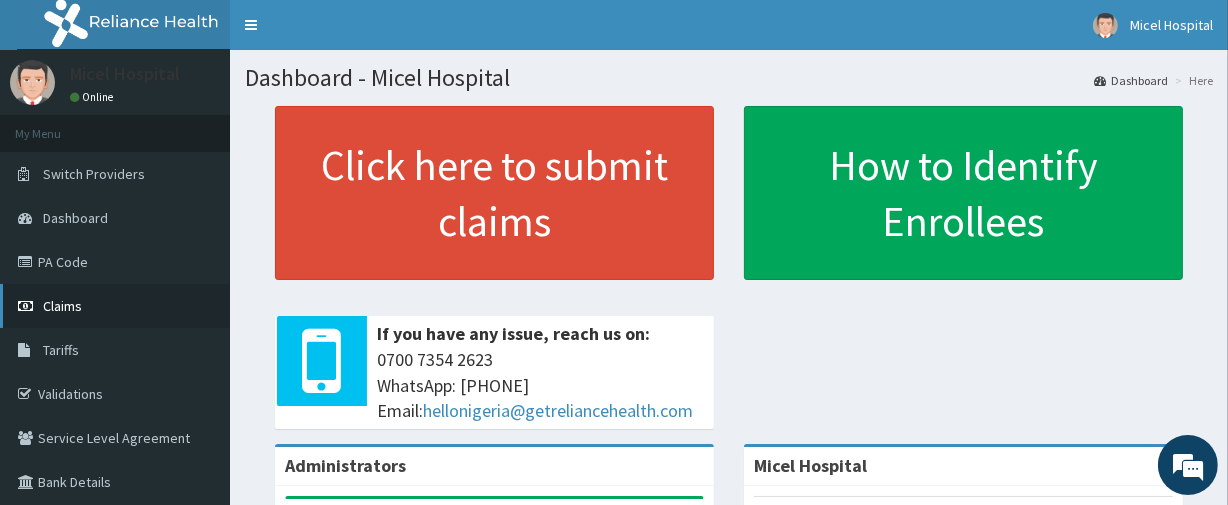 click on "Claims" at bounding box center (115, 306) 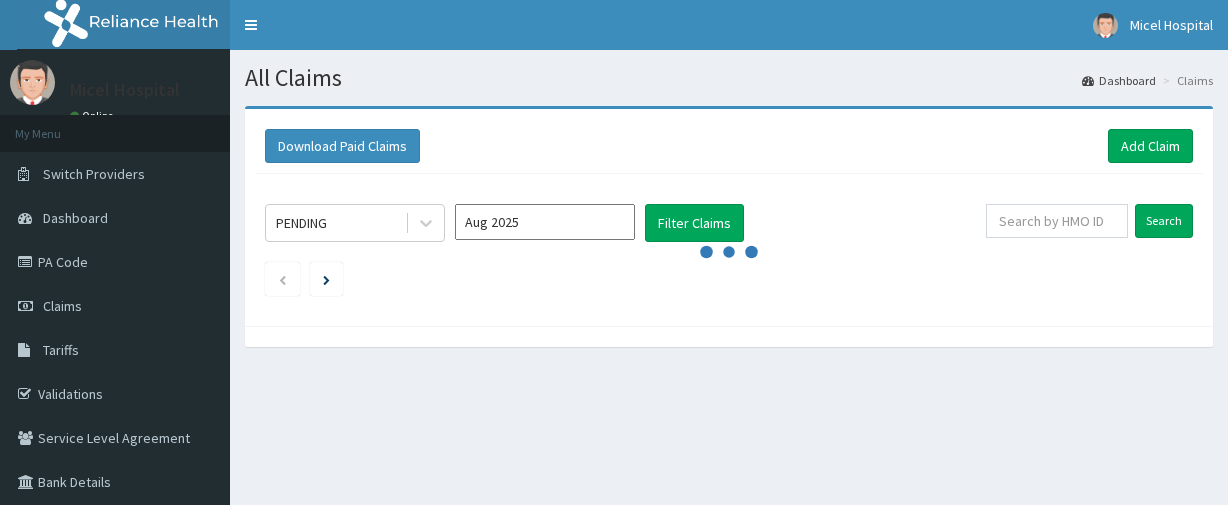 scroll, scrollTop: 0, scrollLeft: 0, axis: both 